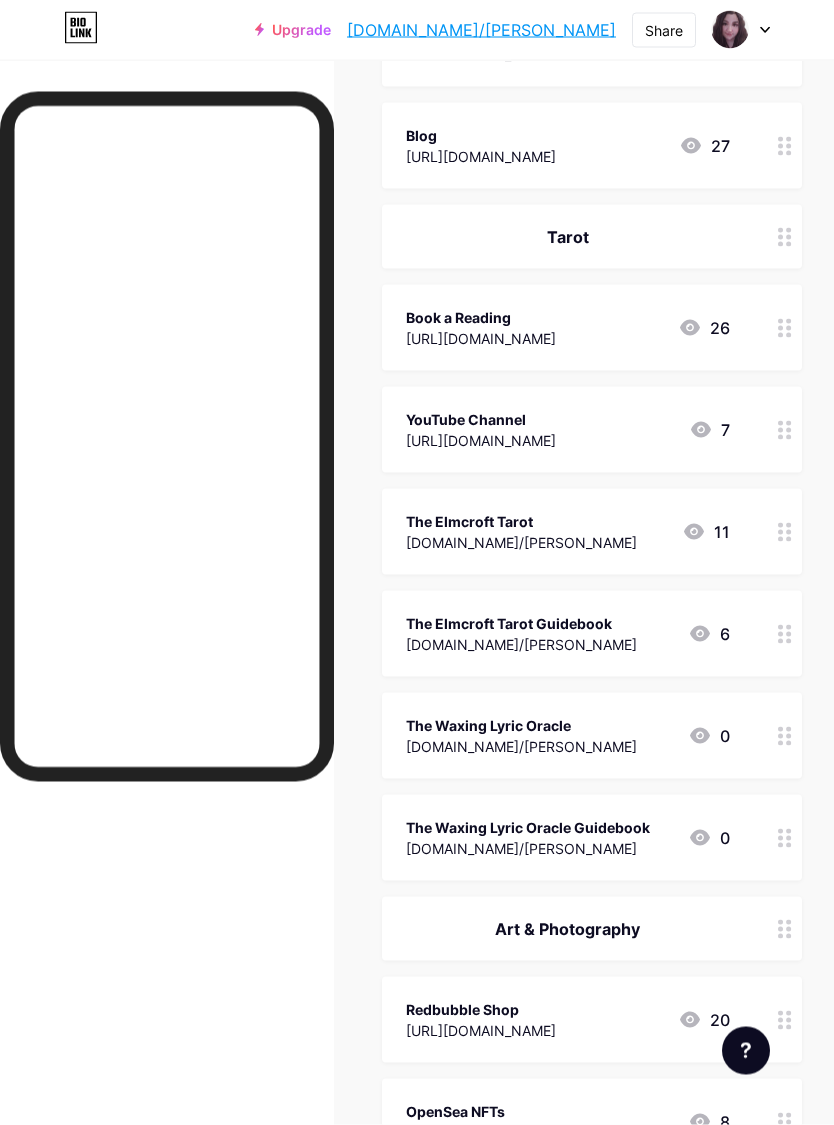 scroll, scrollTop: 599, scrollLeft: 0, axis: vertical 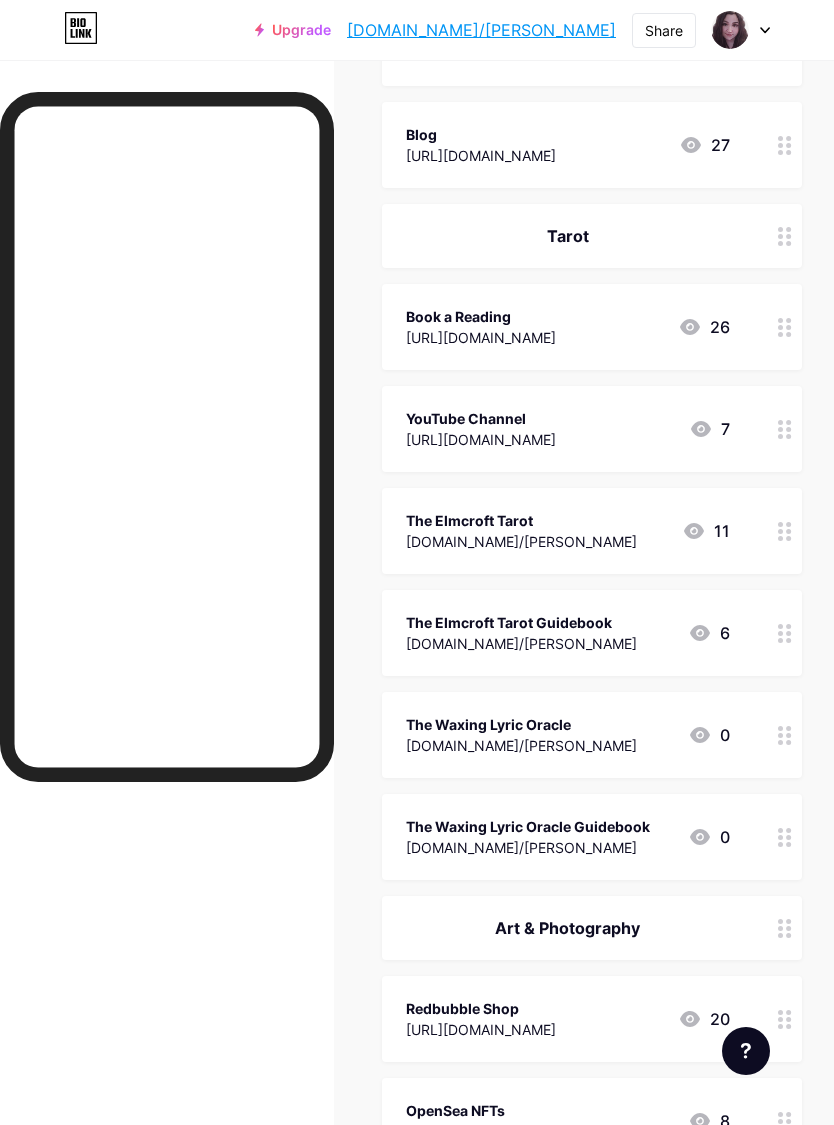 click 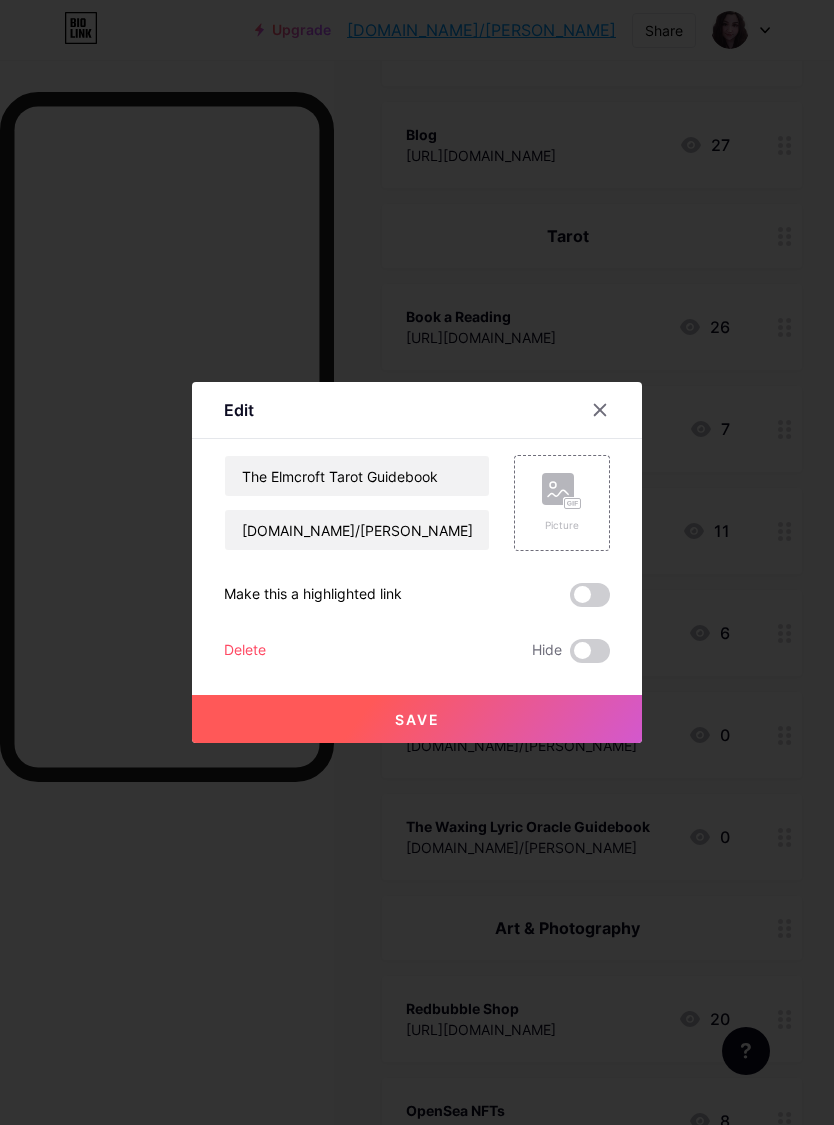 click on "Delete" at bounding box center [245, 651] 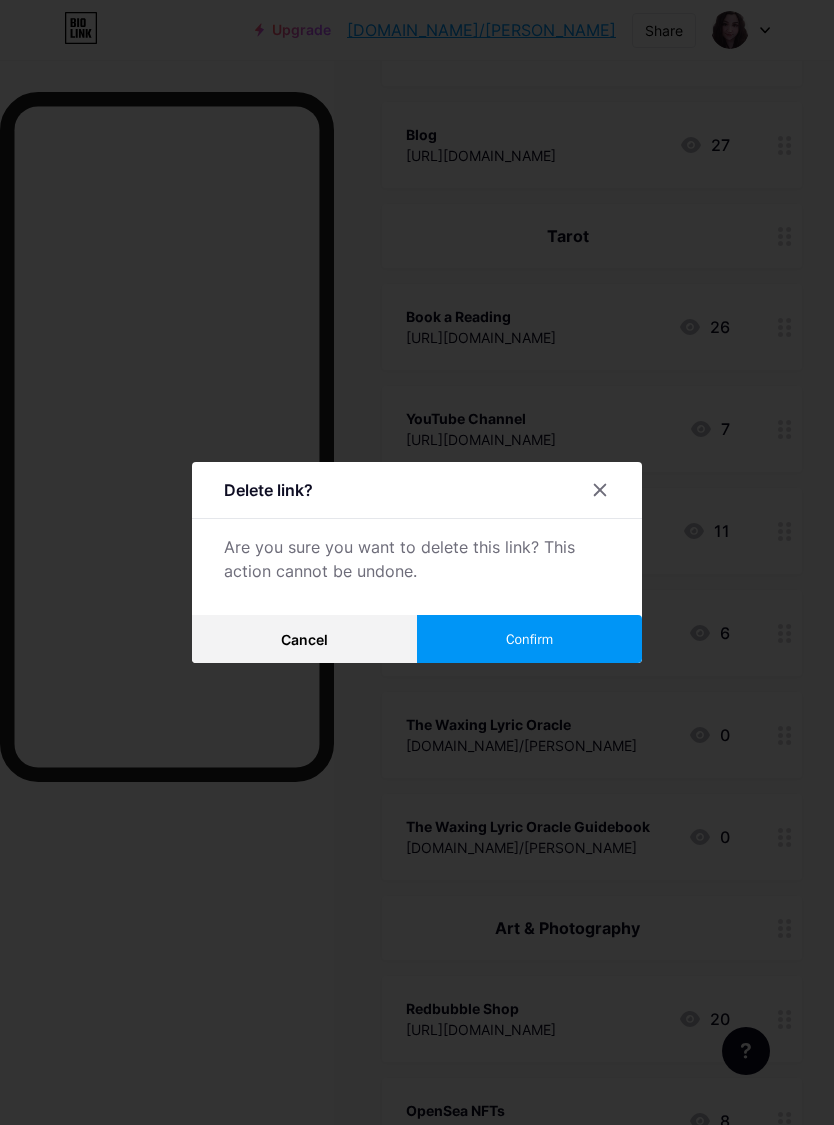 click on "Confirm" at bounding box center (529, 639) 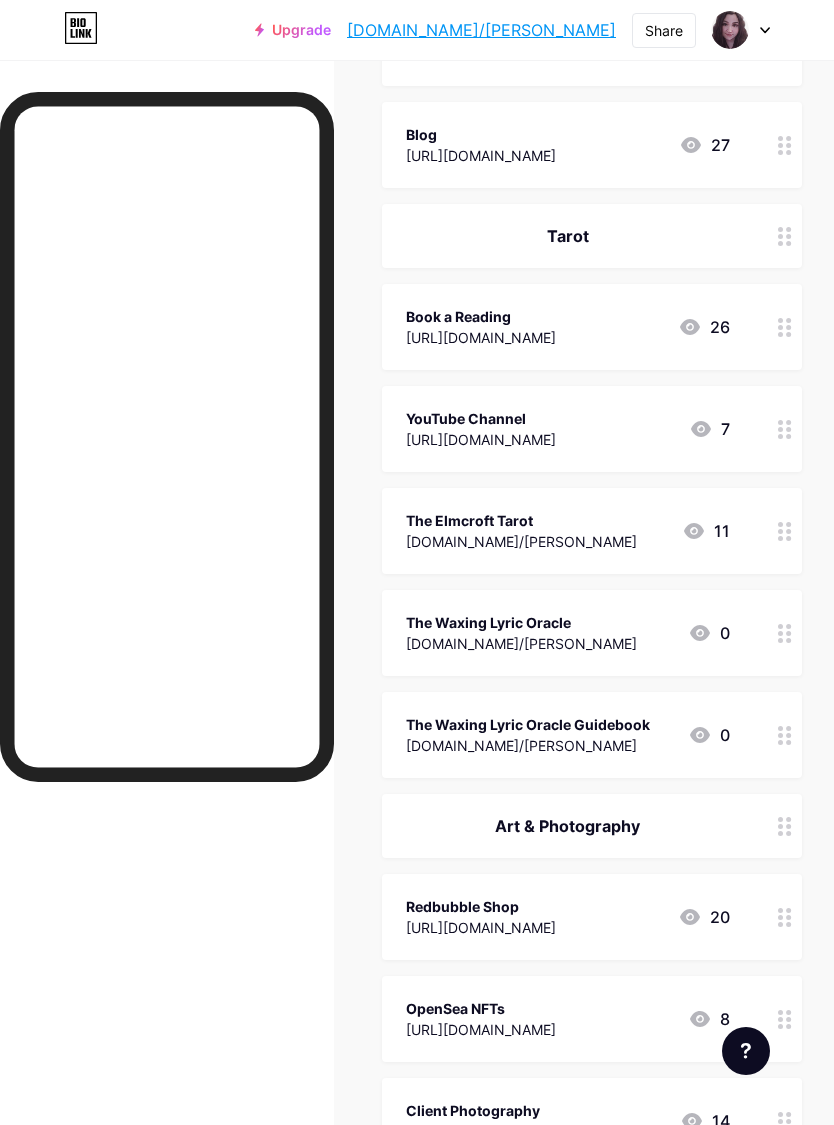 click 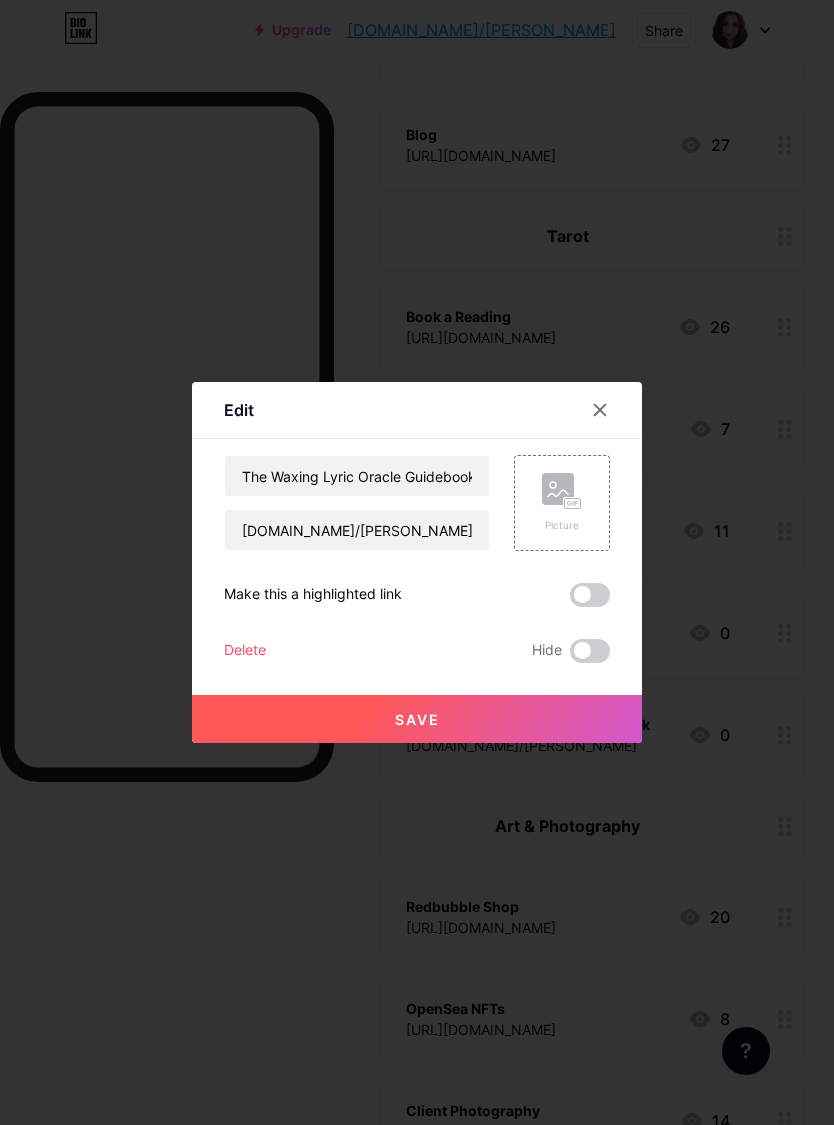click on "Delete" at bounding box center (245, 651) 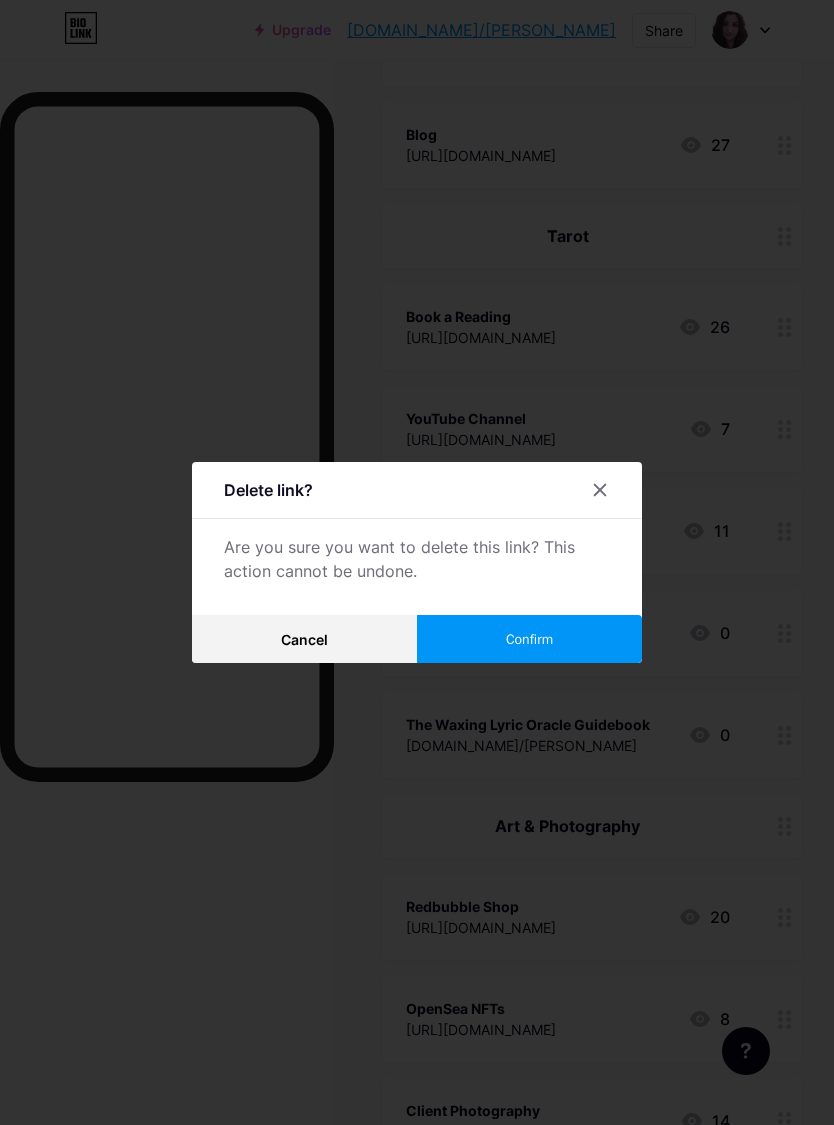 click on "Confirm" at bounding box center (529, 639) 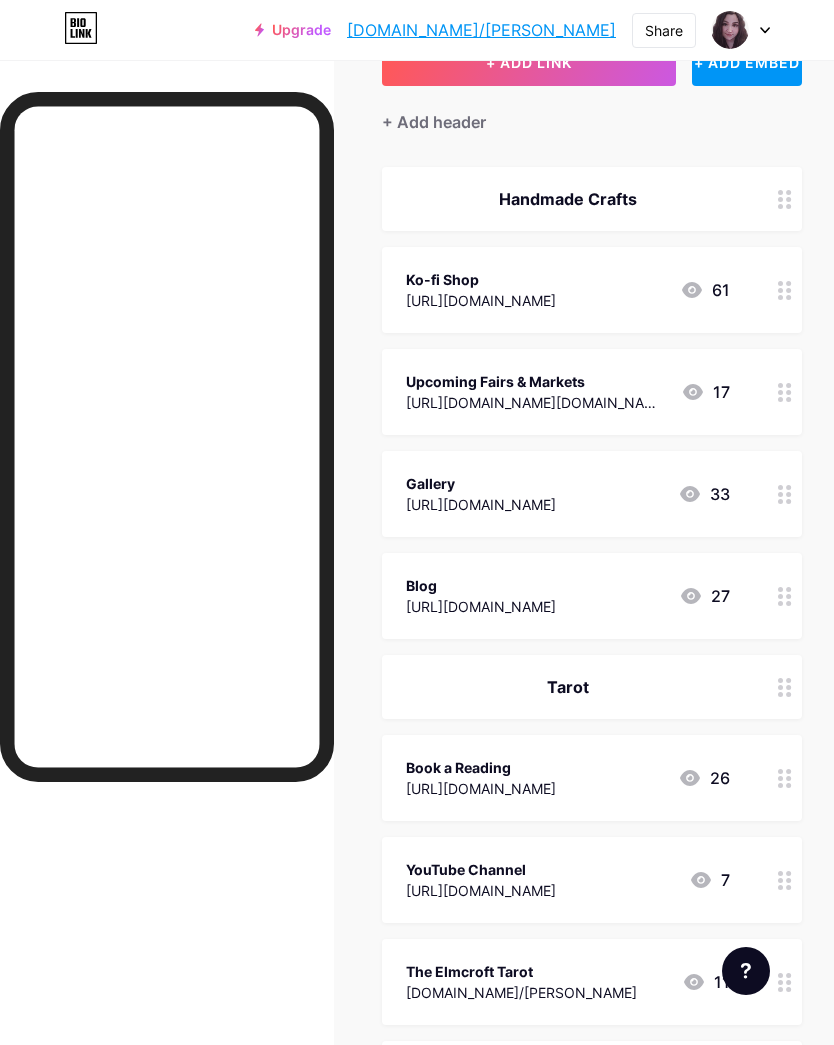 scroll, scrollTop: 0, scrollLeft: 0, axis: both 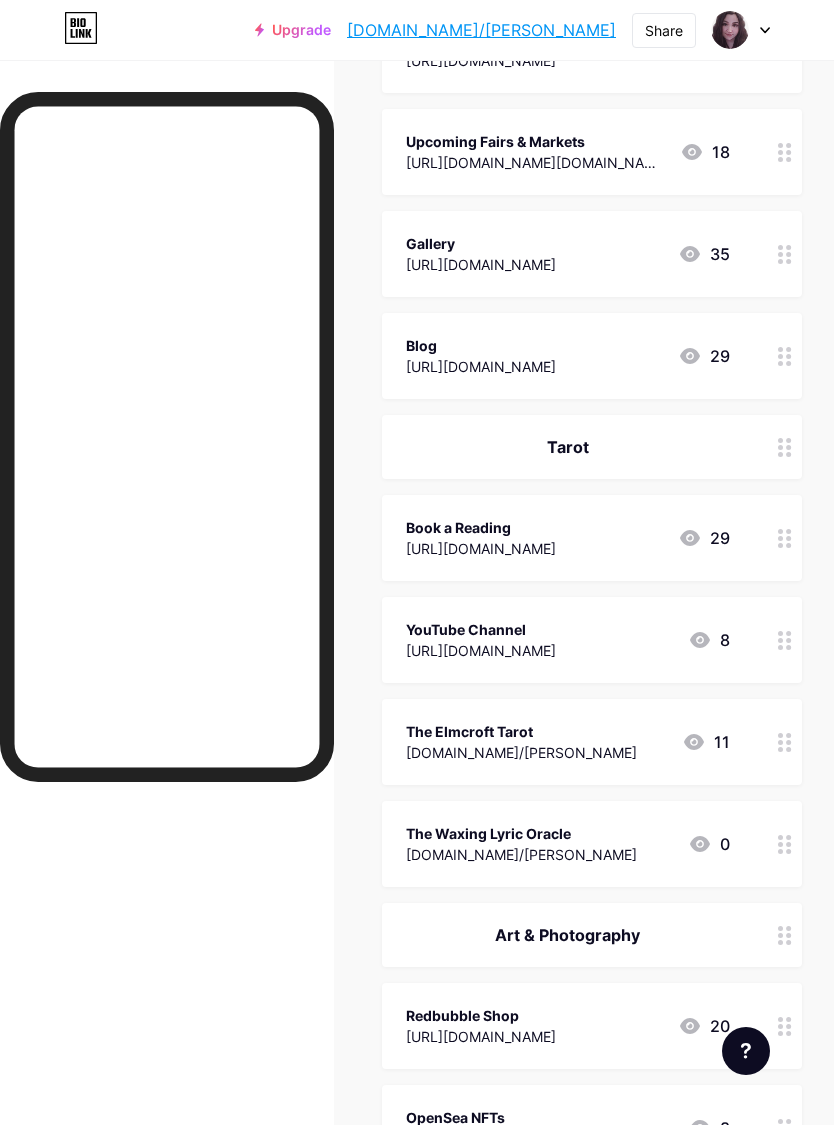 click on "Book a Reading
[URL][DOMAIN_NAME]" at bounding box center (481, 538) 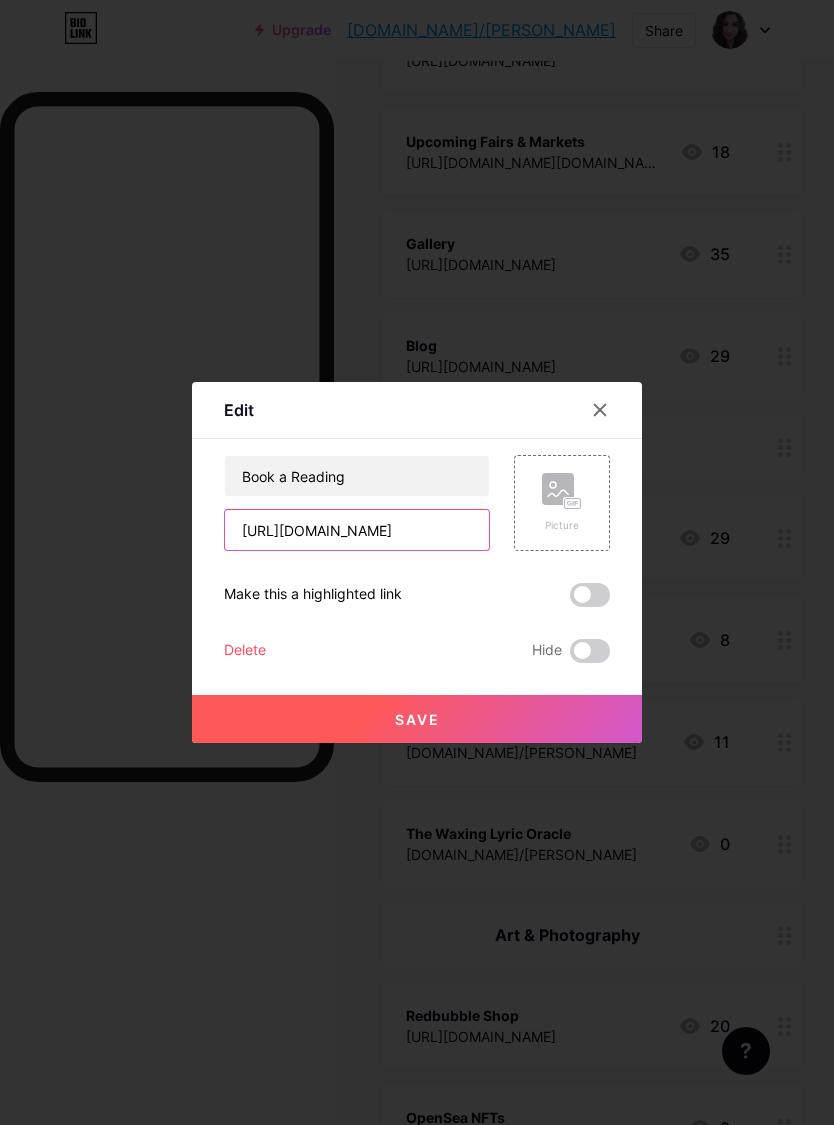 click on "[URL][DOMAIN_NAME]" at bounding box center [357, 530] 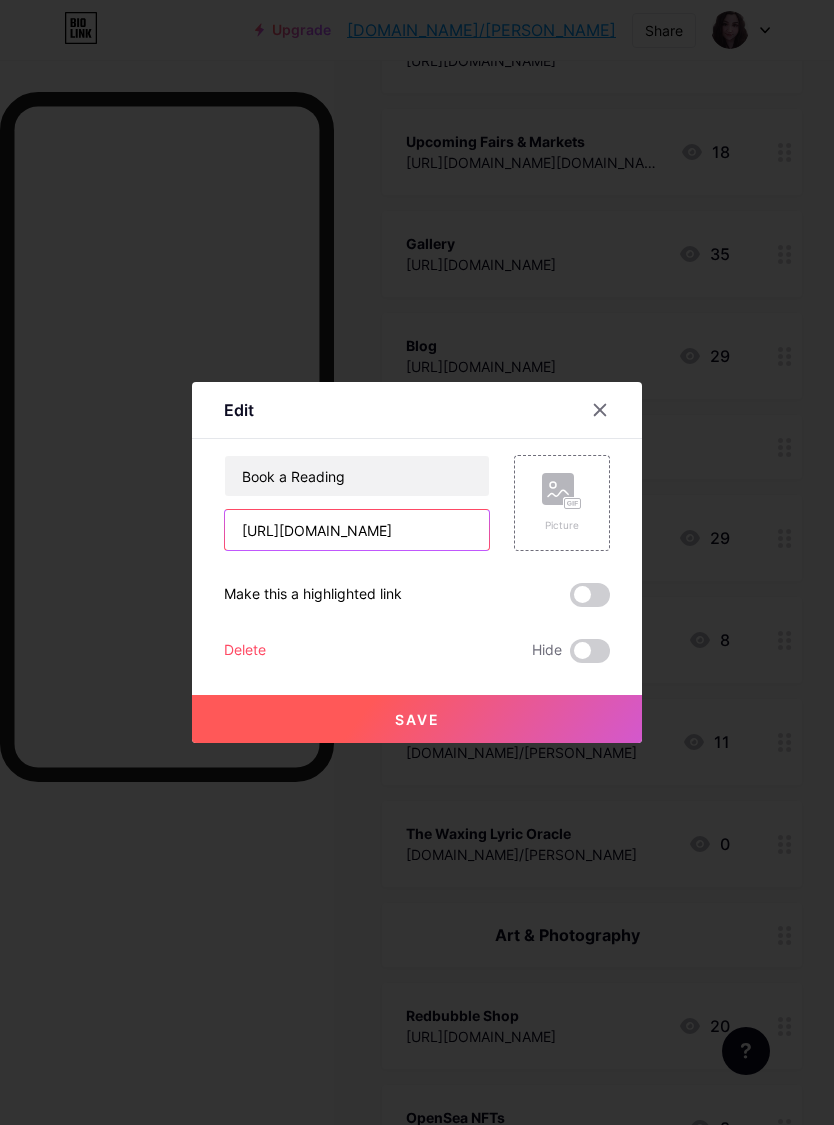paste on "docs.google.com/forms/d/e/1FAIpQLSeE0uuH9XXkeM5oe_xw8CJtPJLkv-Z19SOaQX-LH0SD_ZaMWQ/viewform?usp=header" 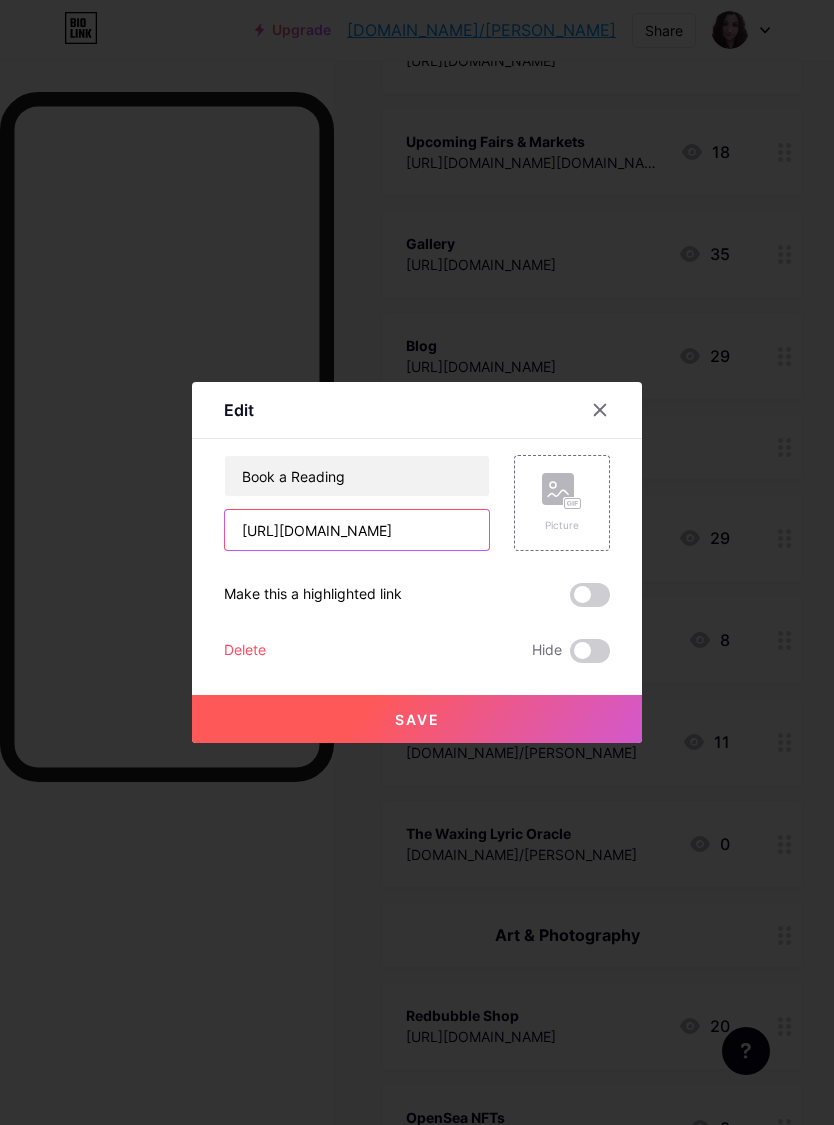 type on "https://docs.google.com/forms/d/e/1FAIpQLSeE0uuH9XXkeM5oe_xw8CJtPJLkv-Z19SOaQX-LH0SD_ZaMWQ/viewform?usp=header" 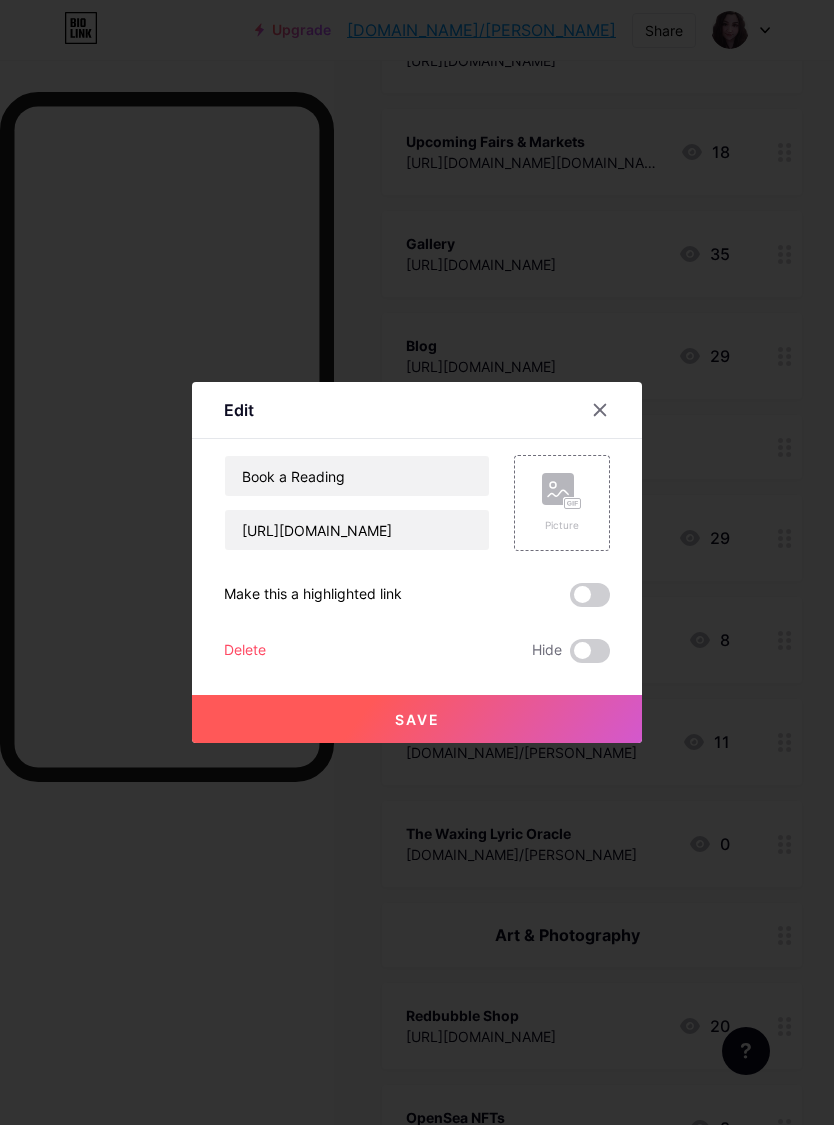 click on "Save" at bounding box center [417, 719] 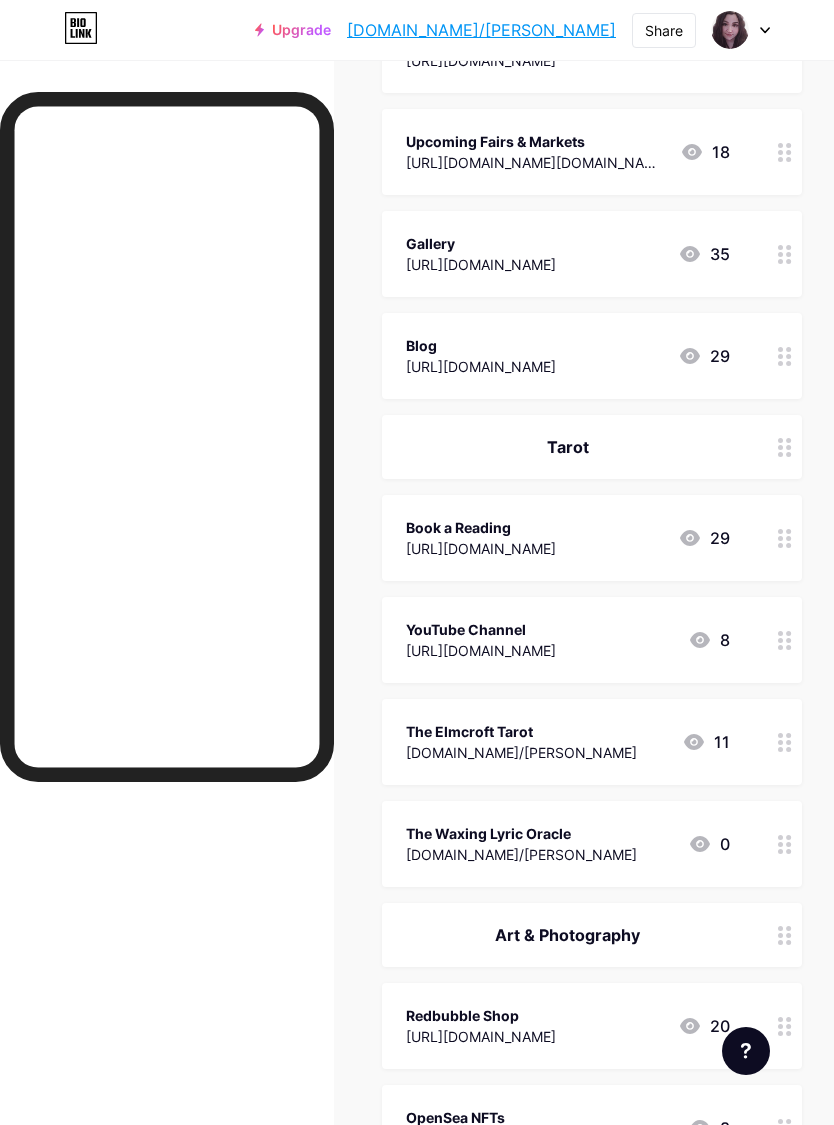 click 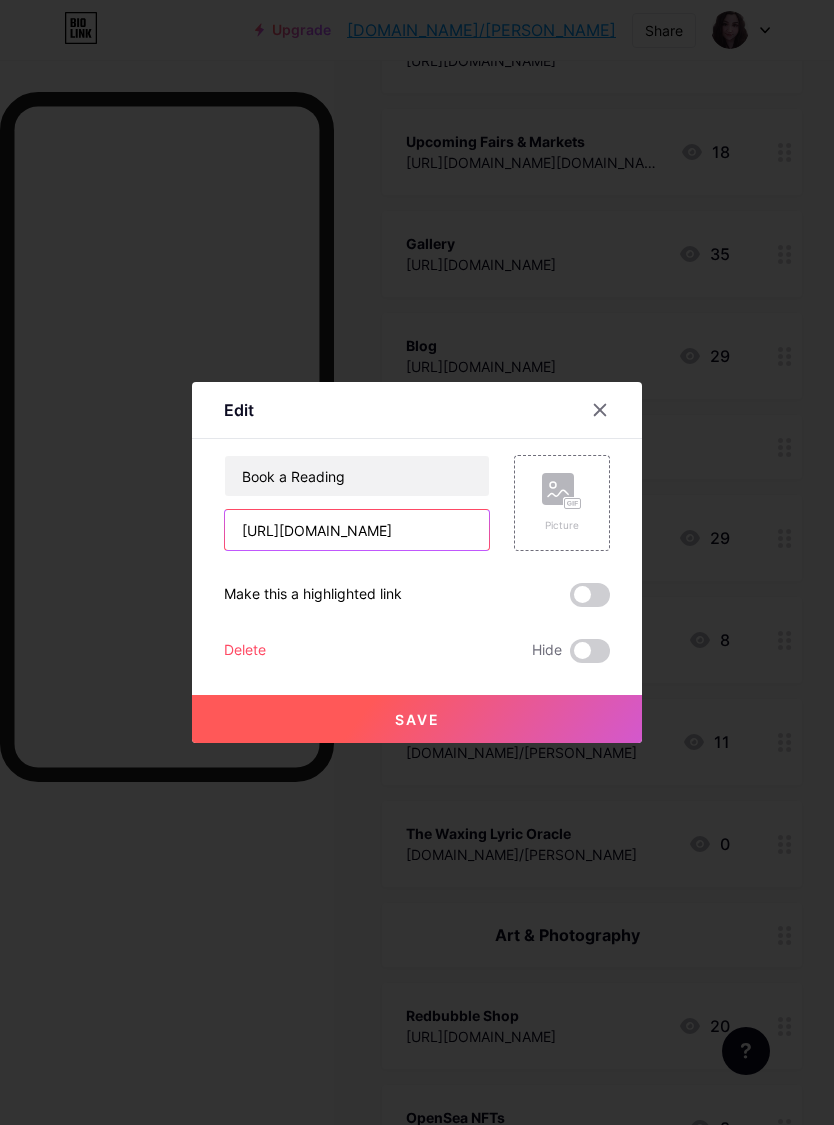 click on "https://docs.google.com/forms/d/e/1FAIpQLSeE0uuH9XXkeM5oe_xw8CJtPJLkv-Z19SOaQX-LH0SD_ZaMWQ/viewform?usp=header" at bounding box center [357, 530] 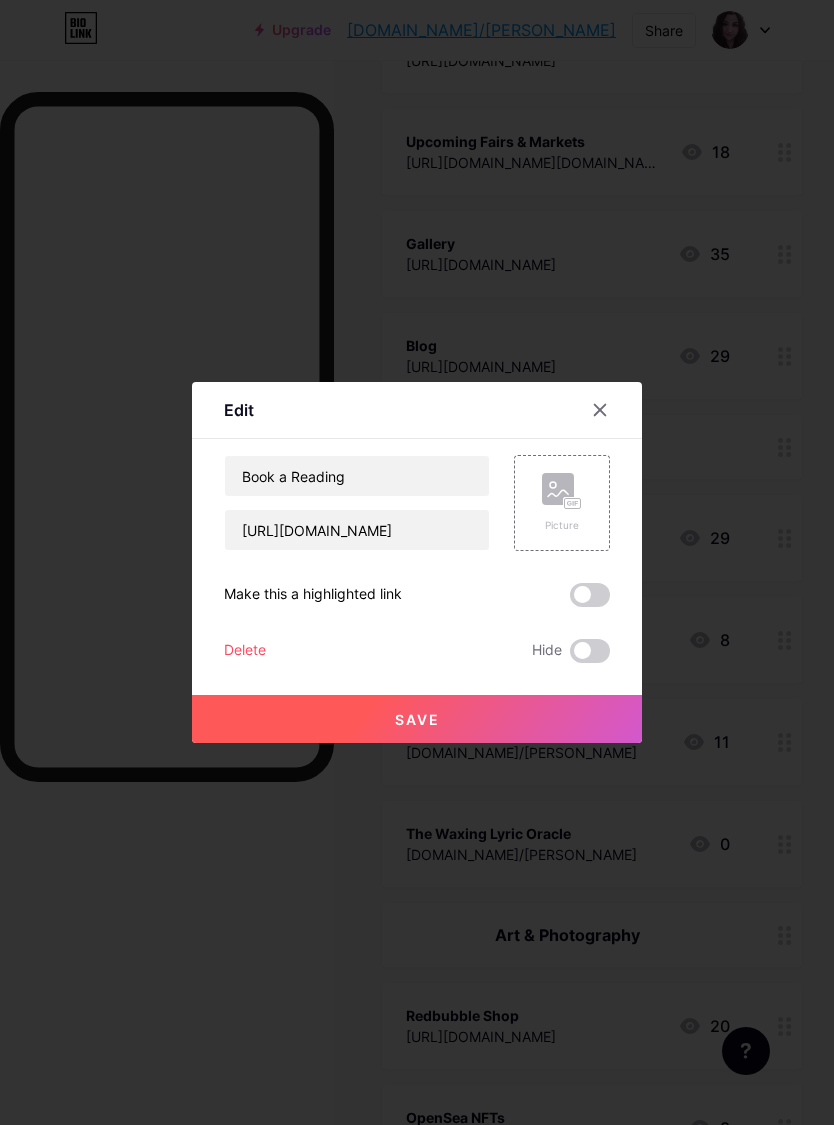 click on "Save" at bounding box center (417, 719) 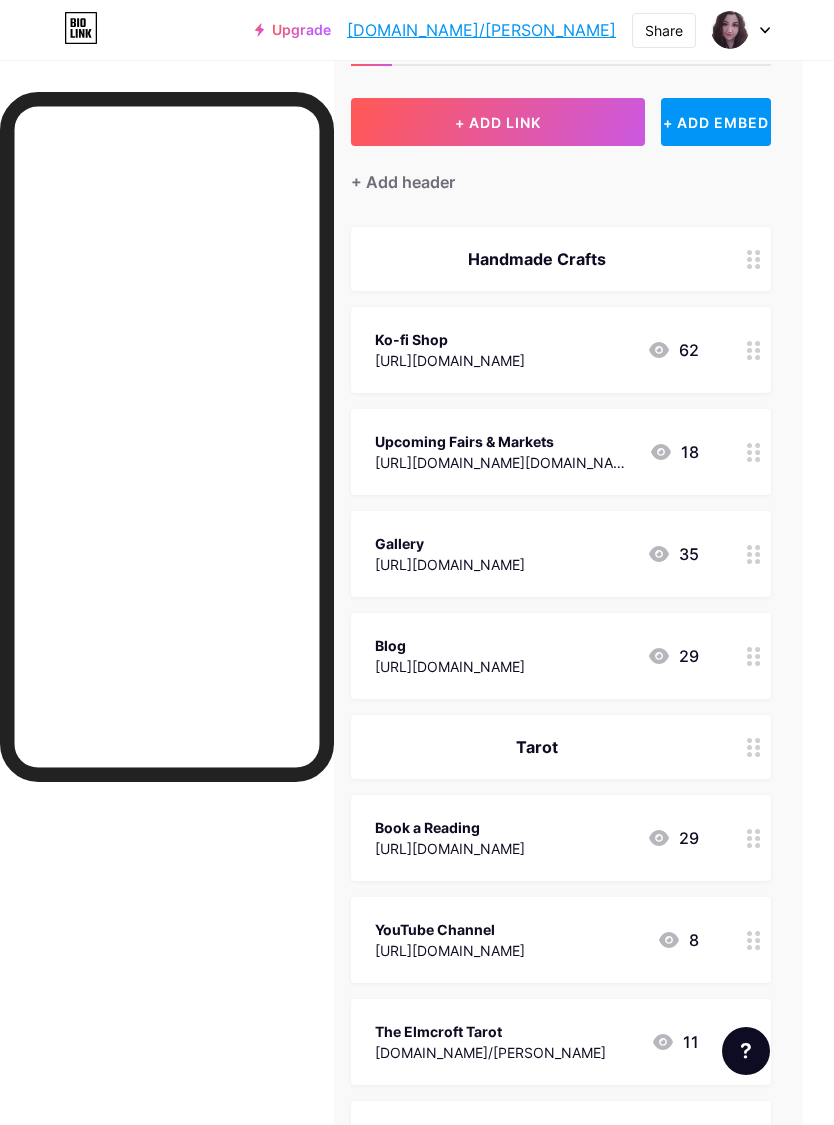 scroll, scrollTop: 230, scrollLeft: 32, axis: both 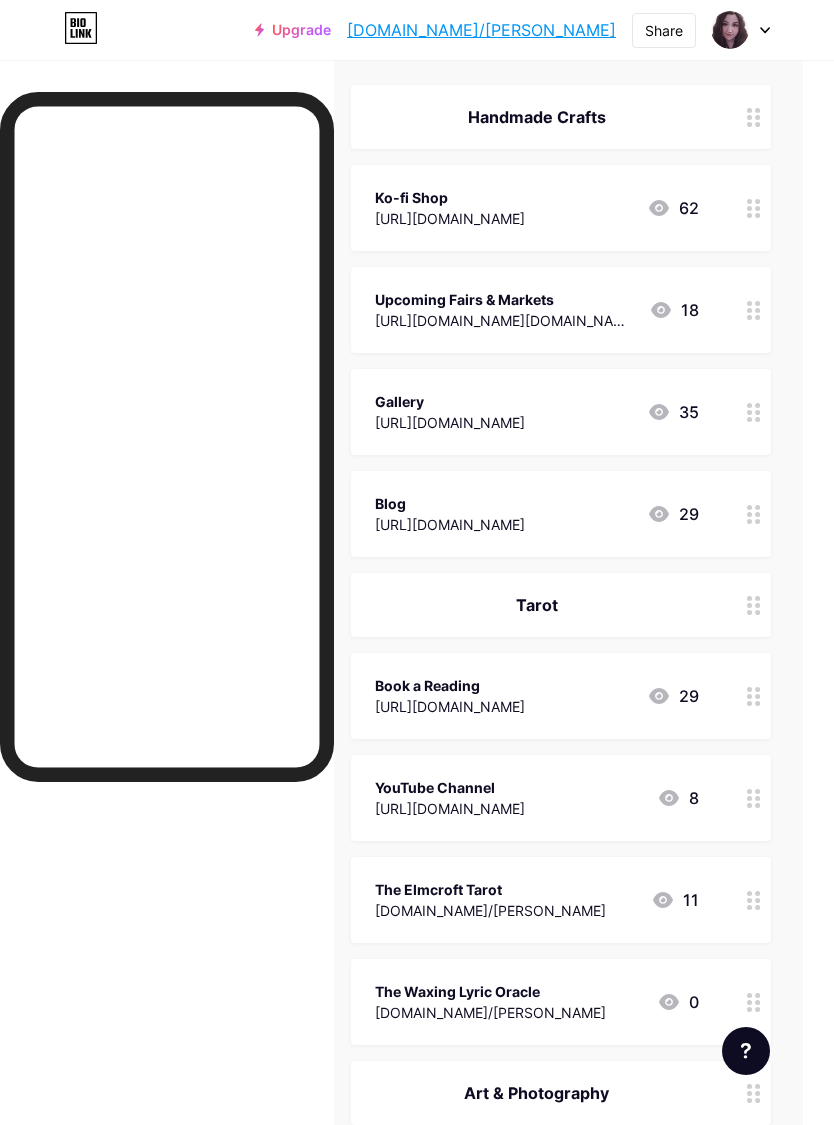 click on "Book a Reading" at bounding box center (450, 685) 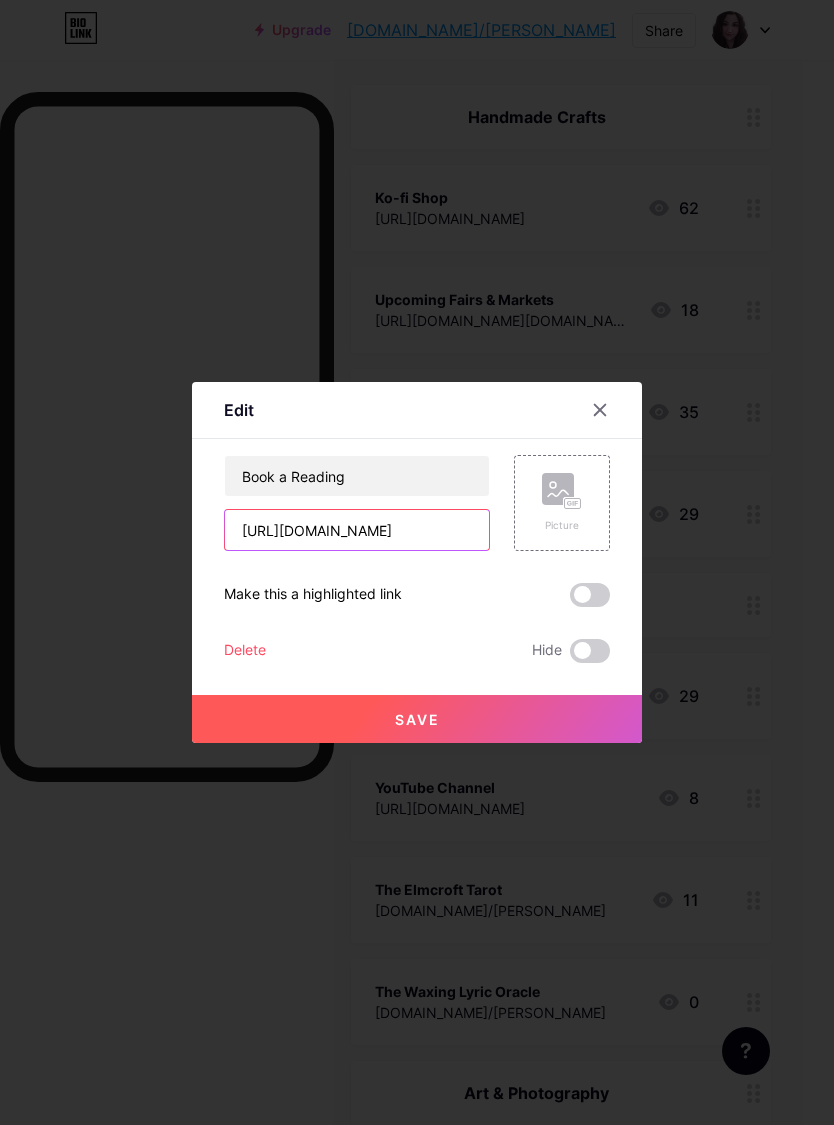 click on "https://docs.google.com/forms/d/e/1FAIpQLSeE0uuH9XXkeM5oe_xw8CJtPJLkv-Z19SOaQX-LH0SD_ZaMWQ" at bounding box center (357, 530) 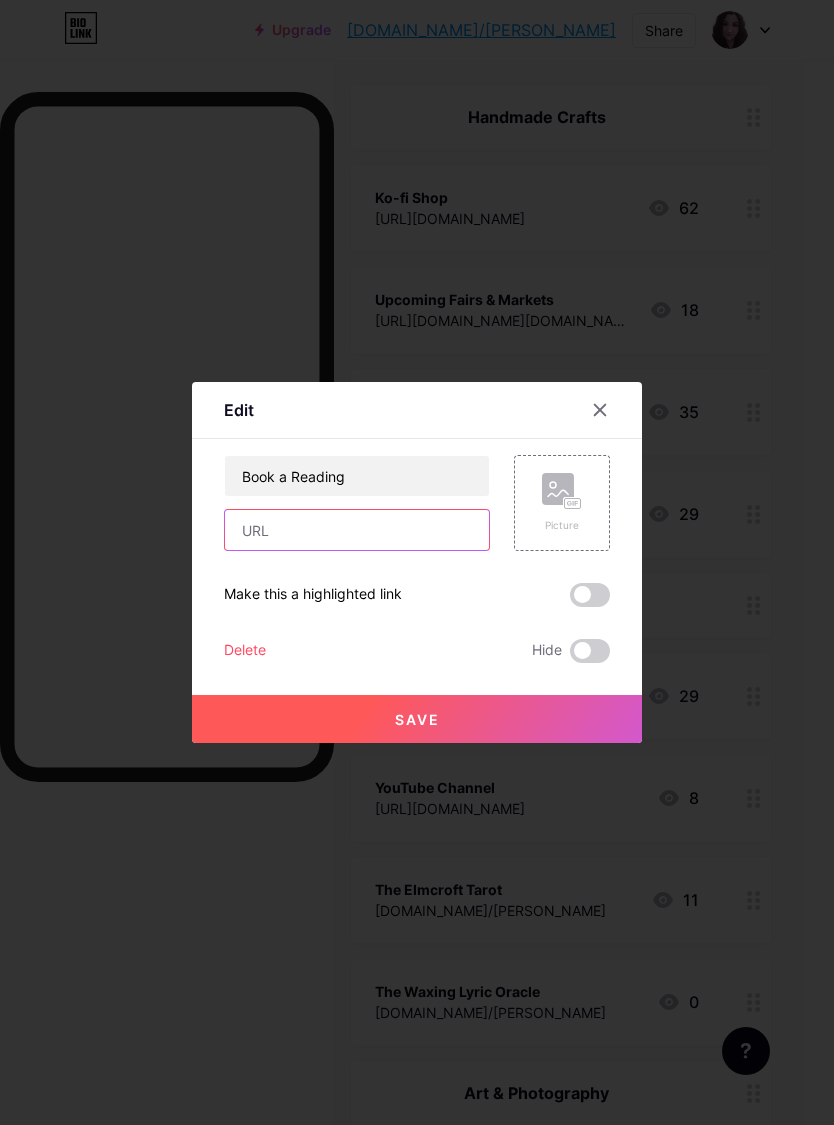 click at bounding box center (357, 530) 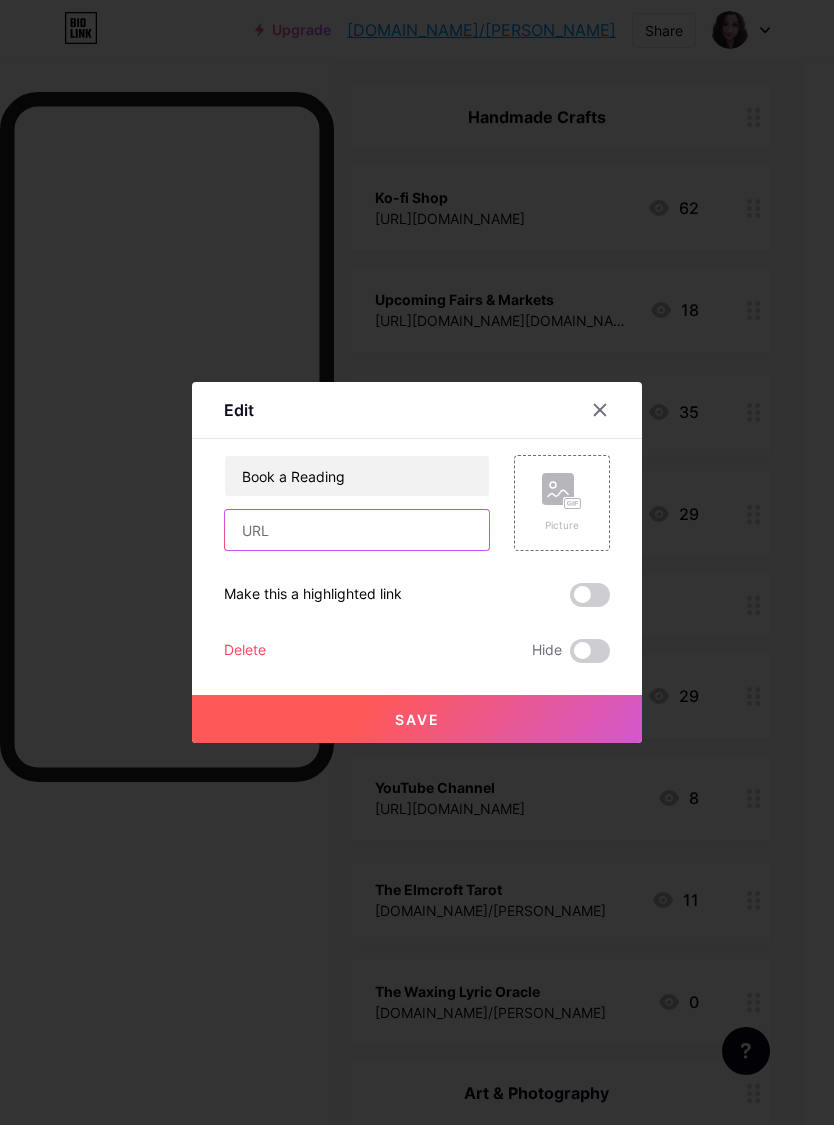 paste on "[URL][DOMAIN_NAME]" 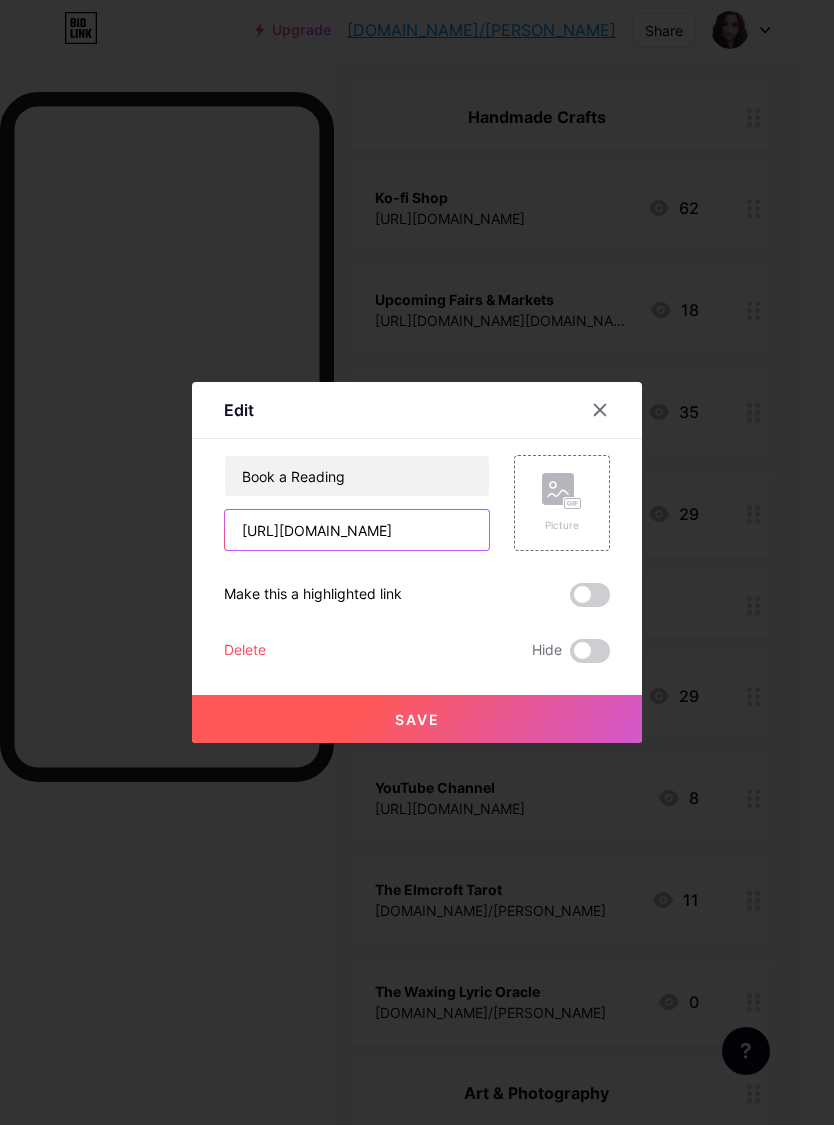 type on "[URL][DOMAIN_NAME]" 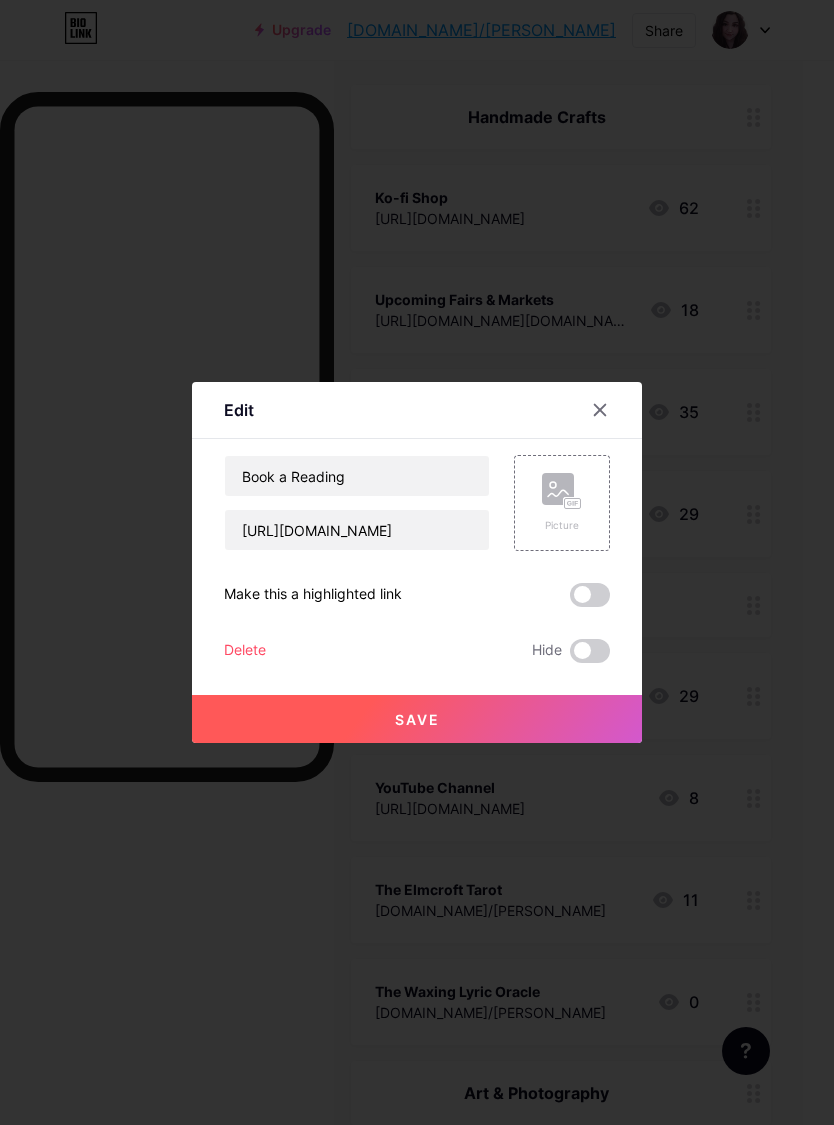 click on "Save" at bounding box center (417, 719) 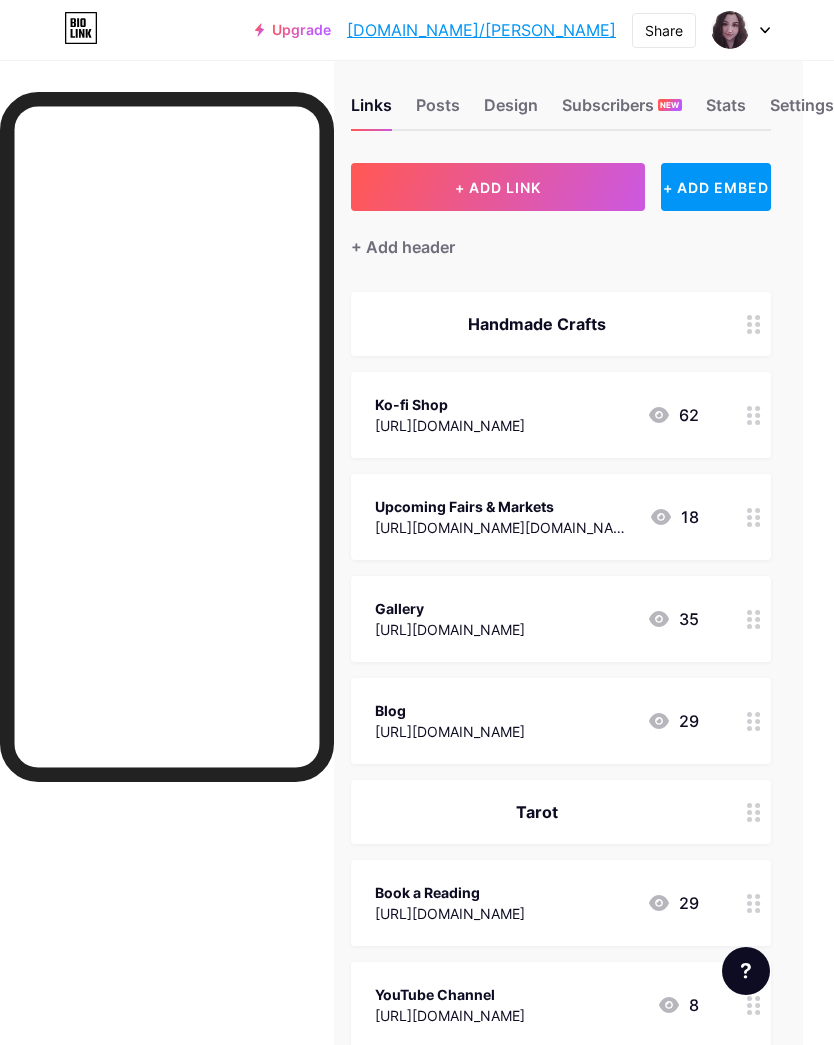 scroll, scrollTop: 0, scrollLeft: 32, axis: horizontal 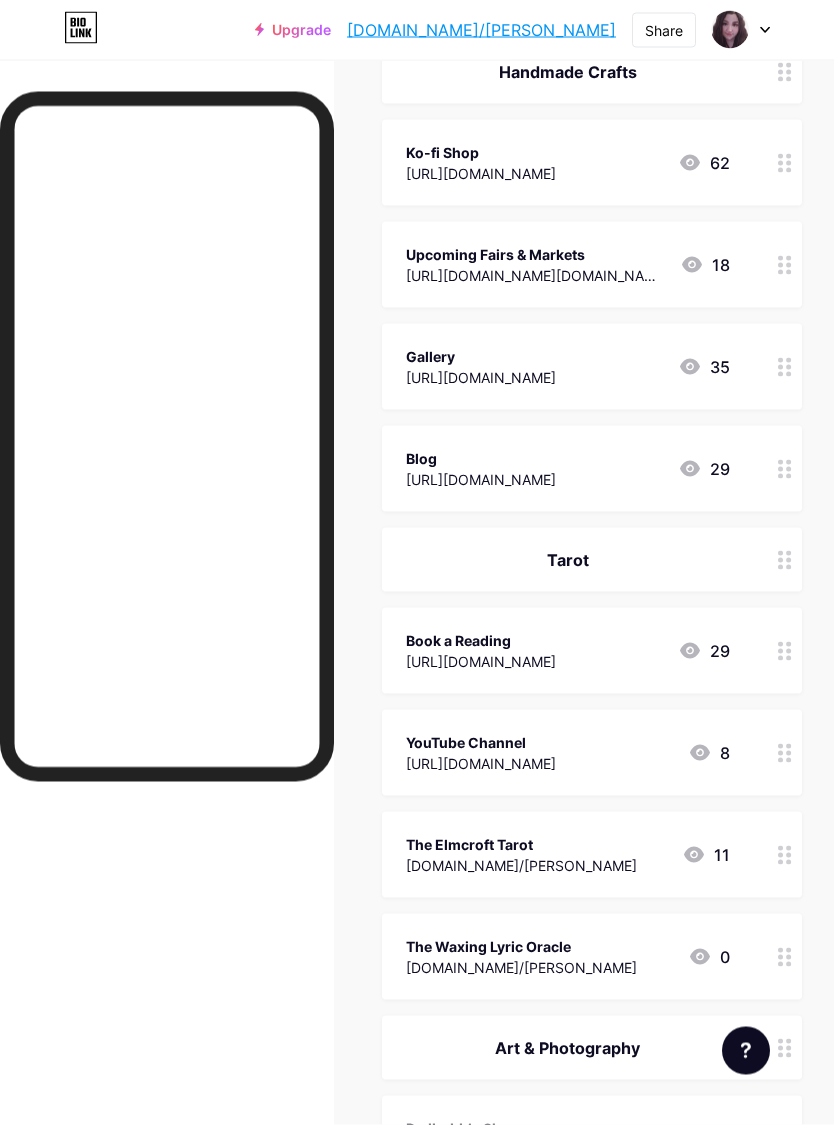 click on "[URL][DOMAIN_NAME]" at bounding box center [481, 661] 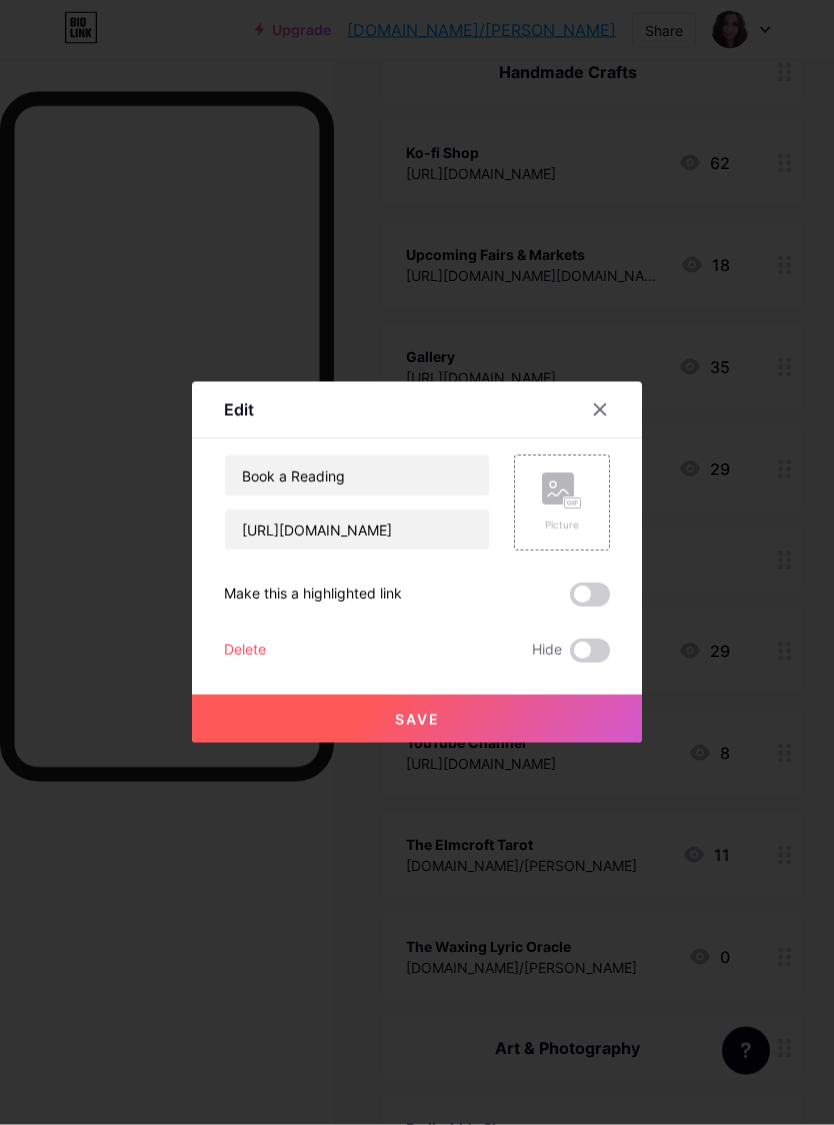 scroll, scrollTop: 276, scrollLeft: 0, axis: vertical 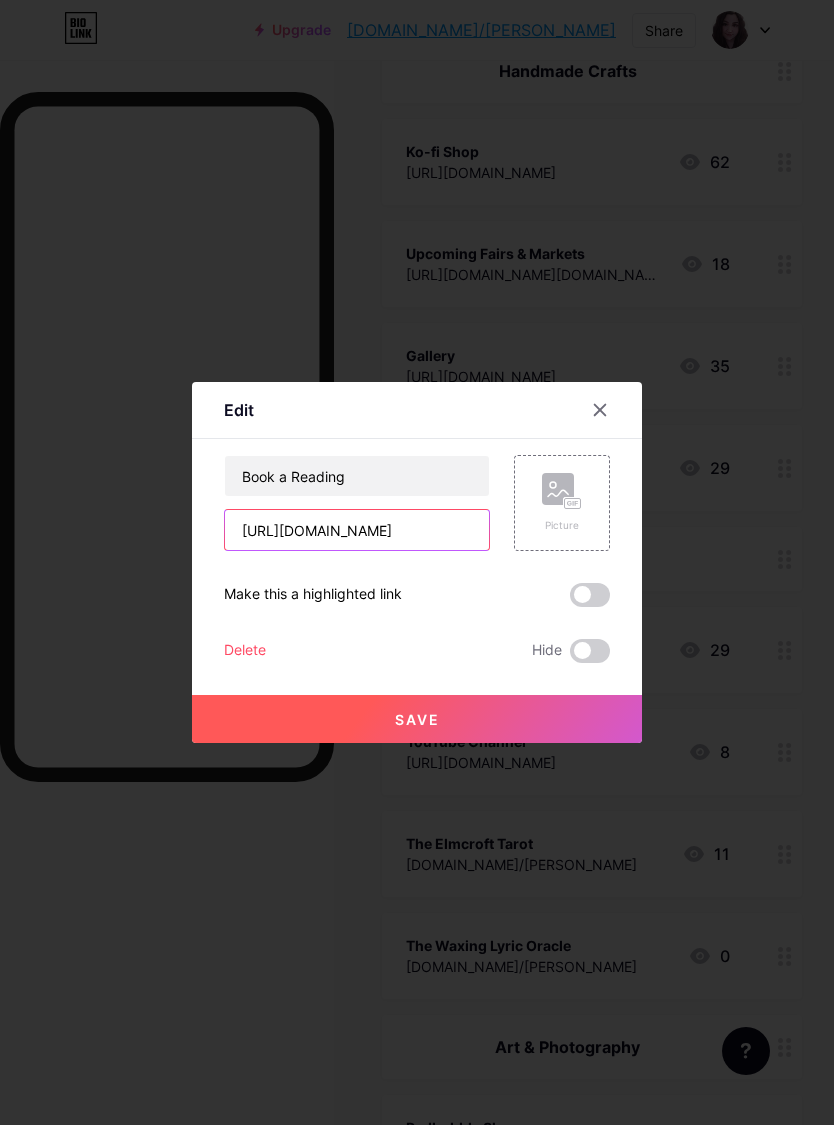 click on "[URL][DOMAIN_NAME]" at bounding box center (357, 530) 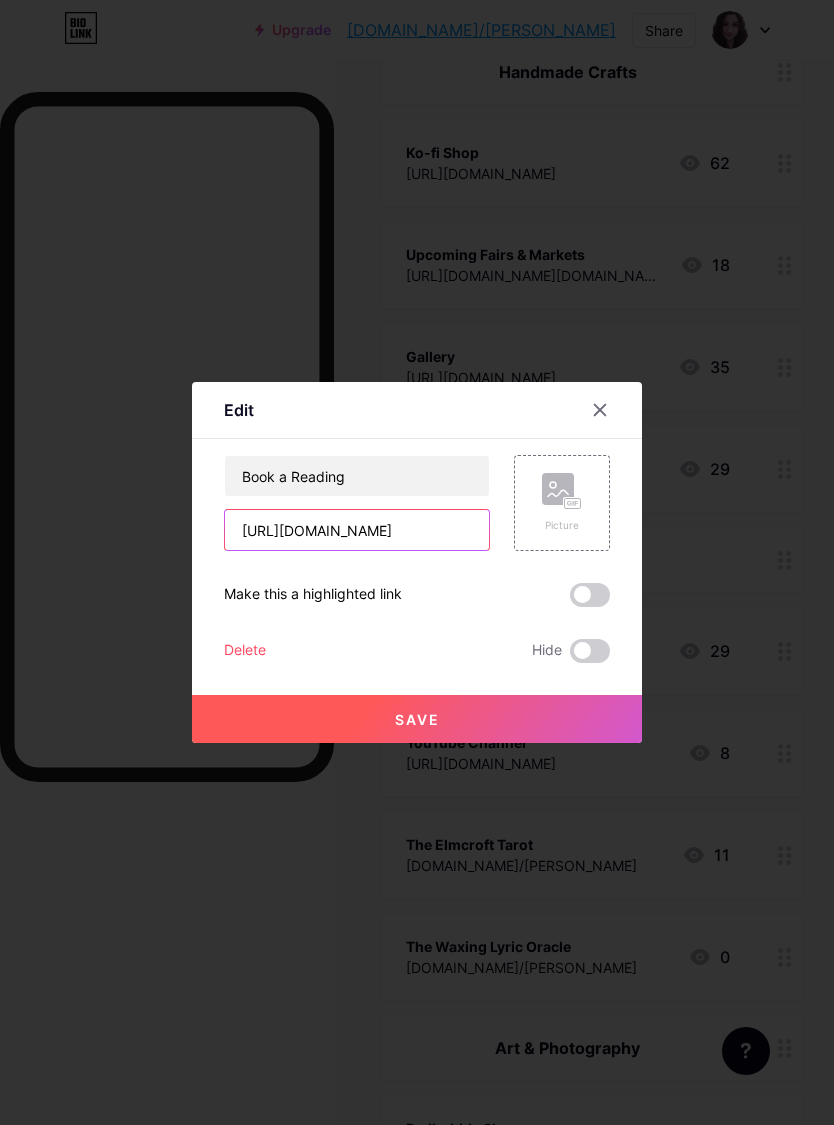 click on "[URL][DOMAIN_NAME]" at bounding box center [357, 530] 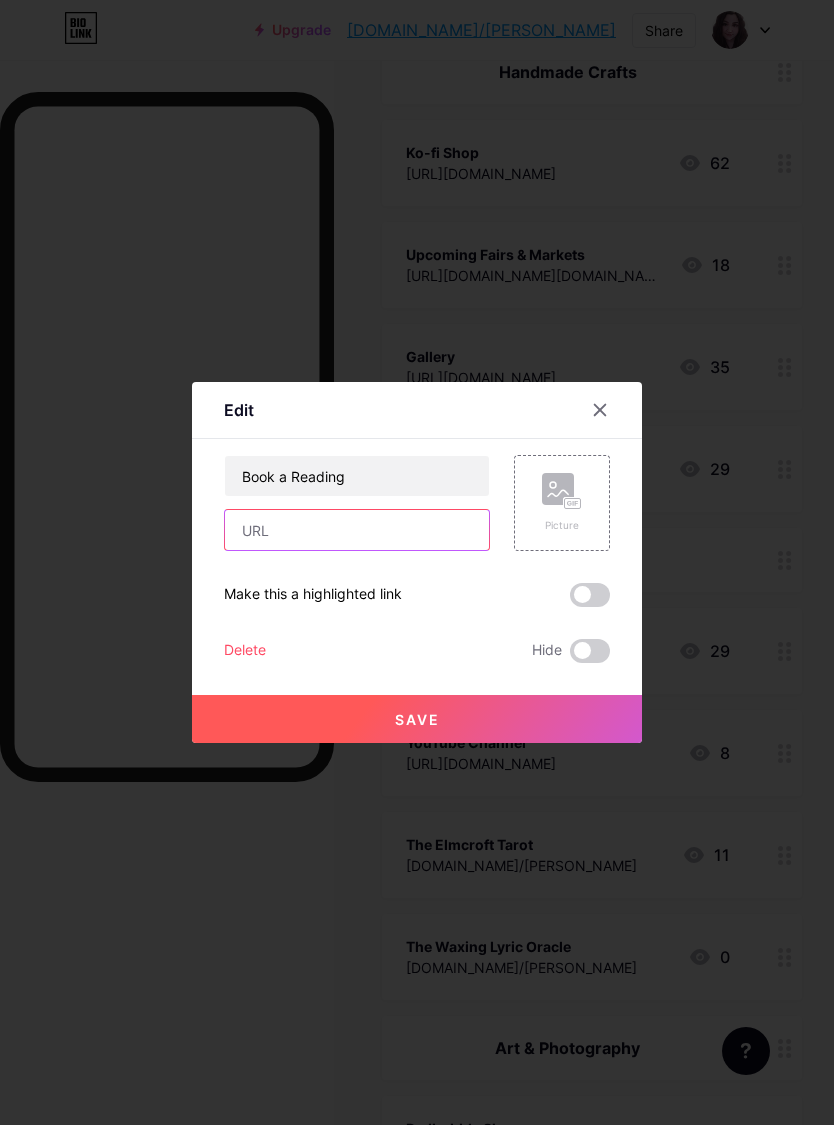 paste on "[URL][DOMAIN_NAME]" 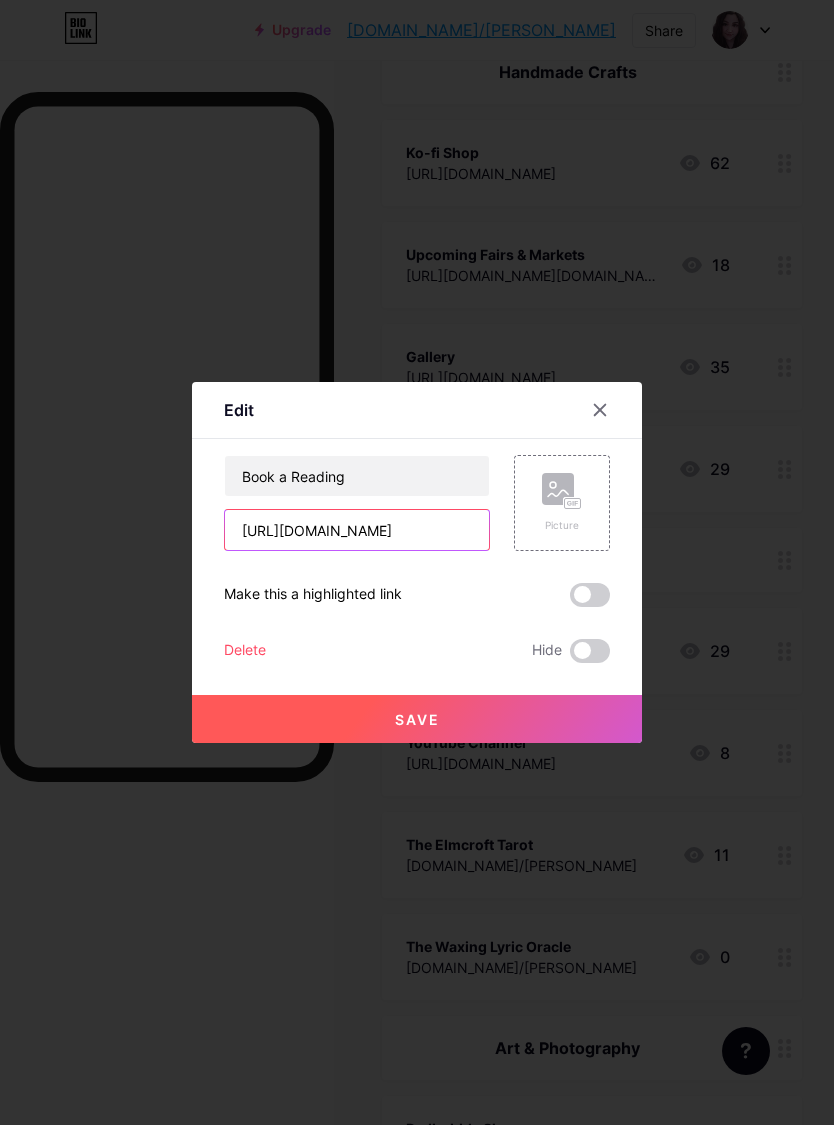 type on "[URL][DOMAIN_NAME]" 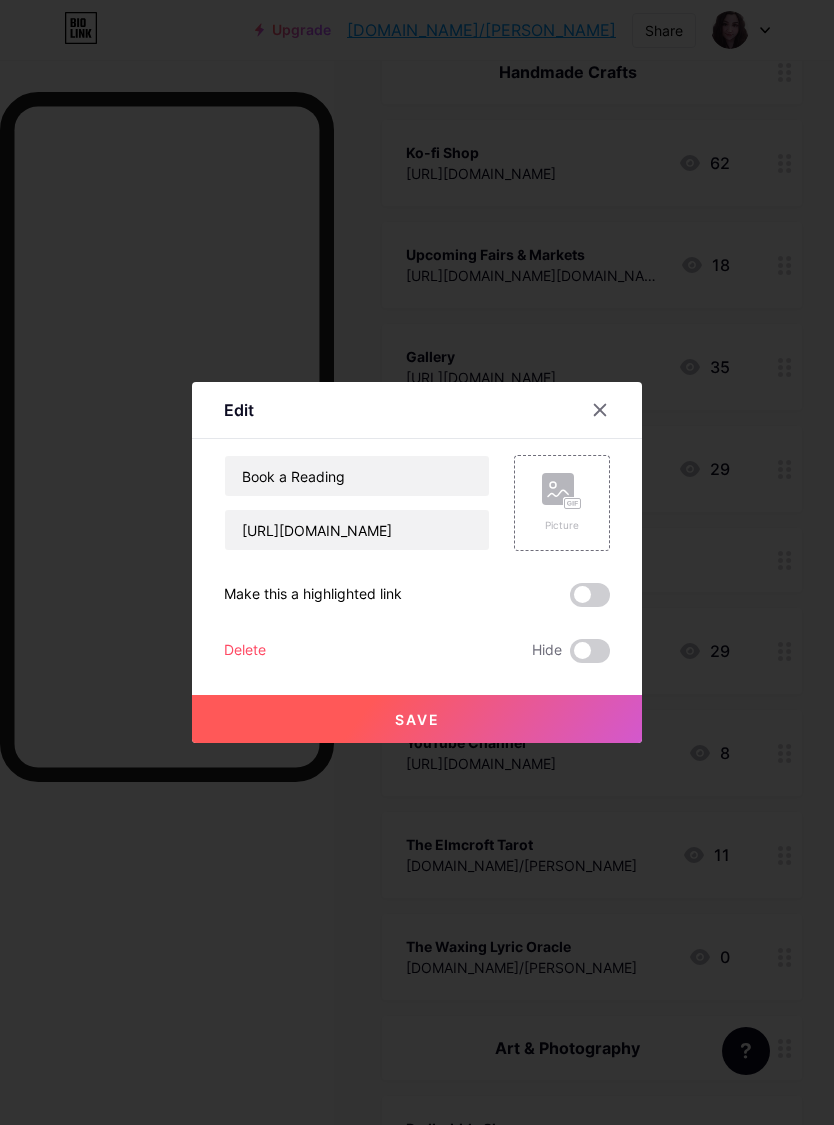 click on "Save" at bounding box center (417, 703) 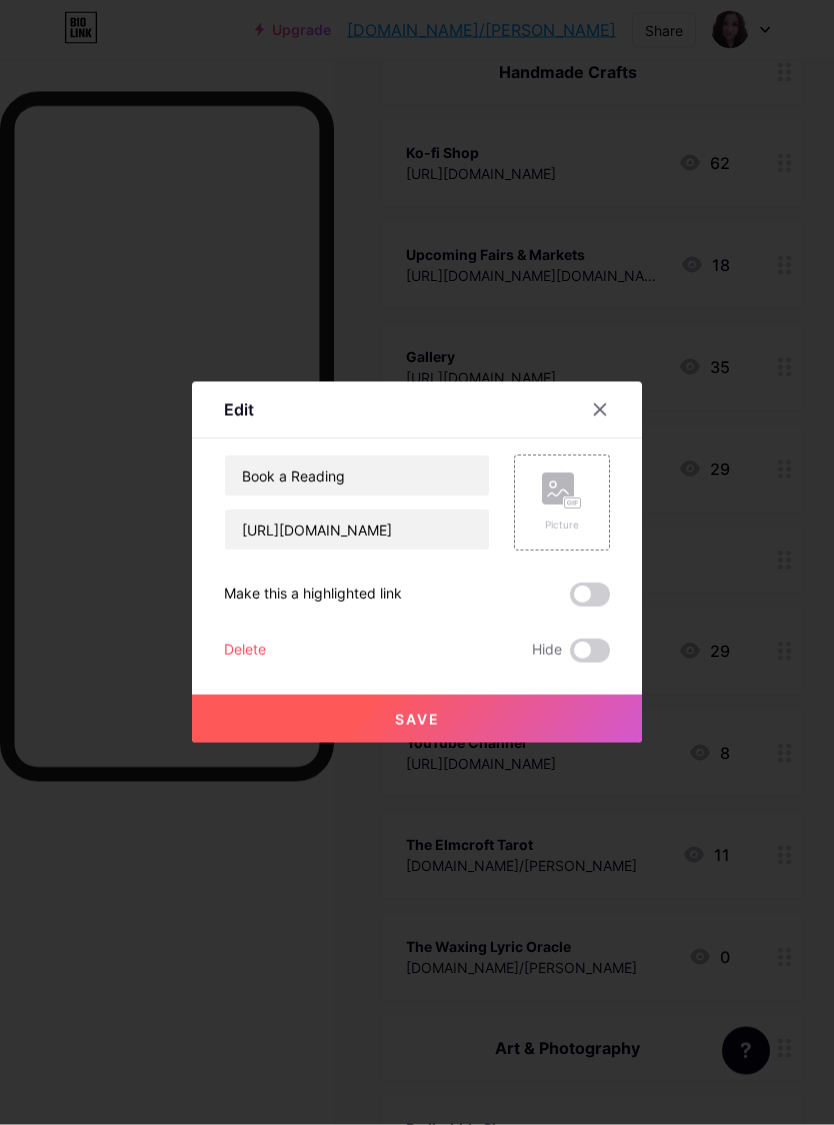 click on "Save" at bounding box center (417, 719) 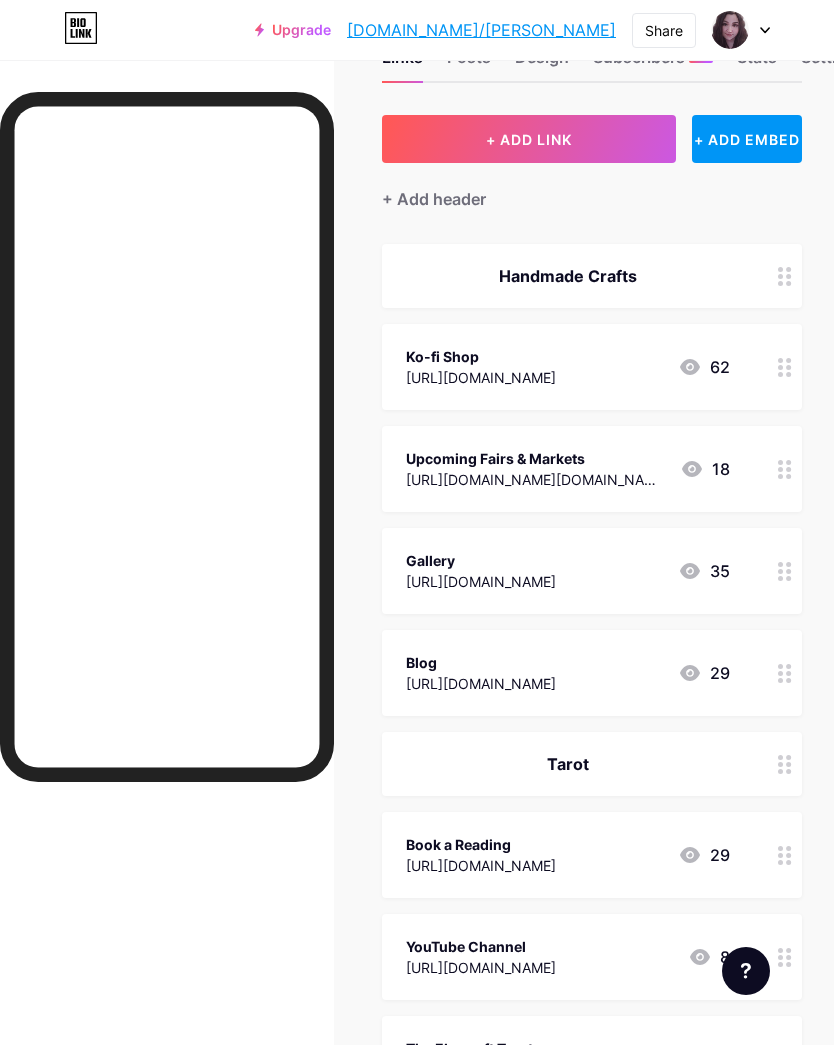 scroll, scrollTop: 0, scrollLeft: 0, axis: both 